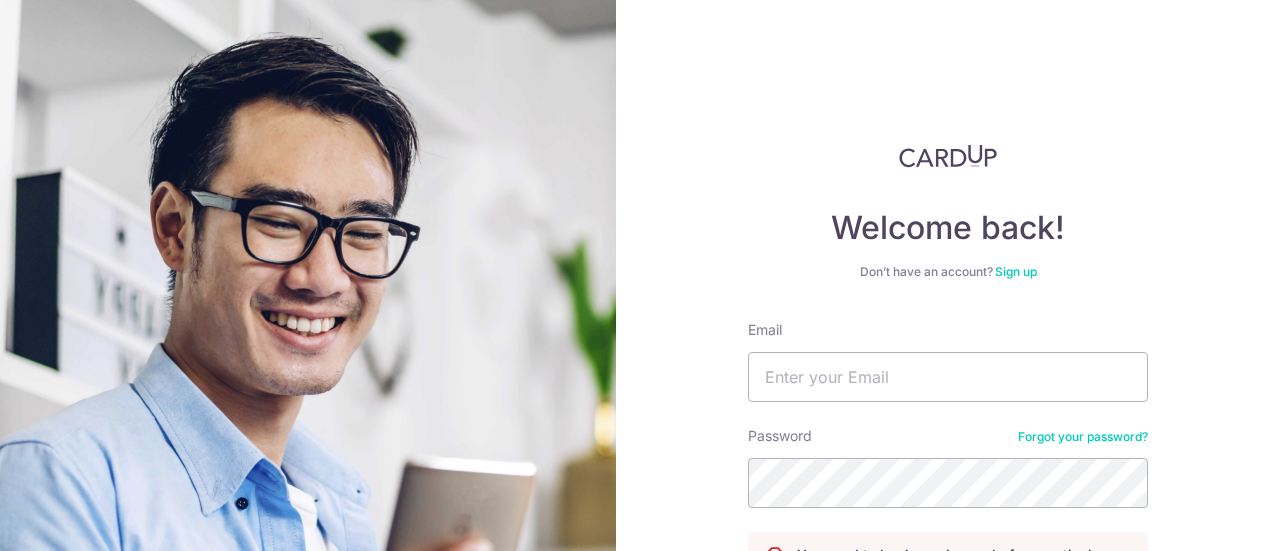 scroll, scrollTop: 0, scrollLeft: 0, axis: both 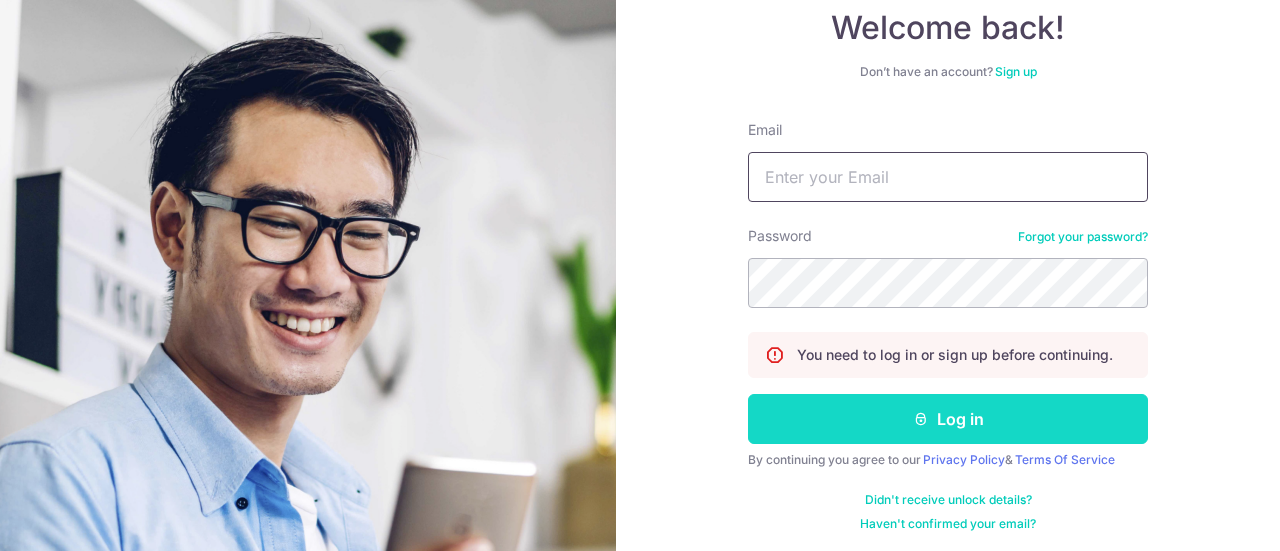 type on "[EMAIL]" 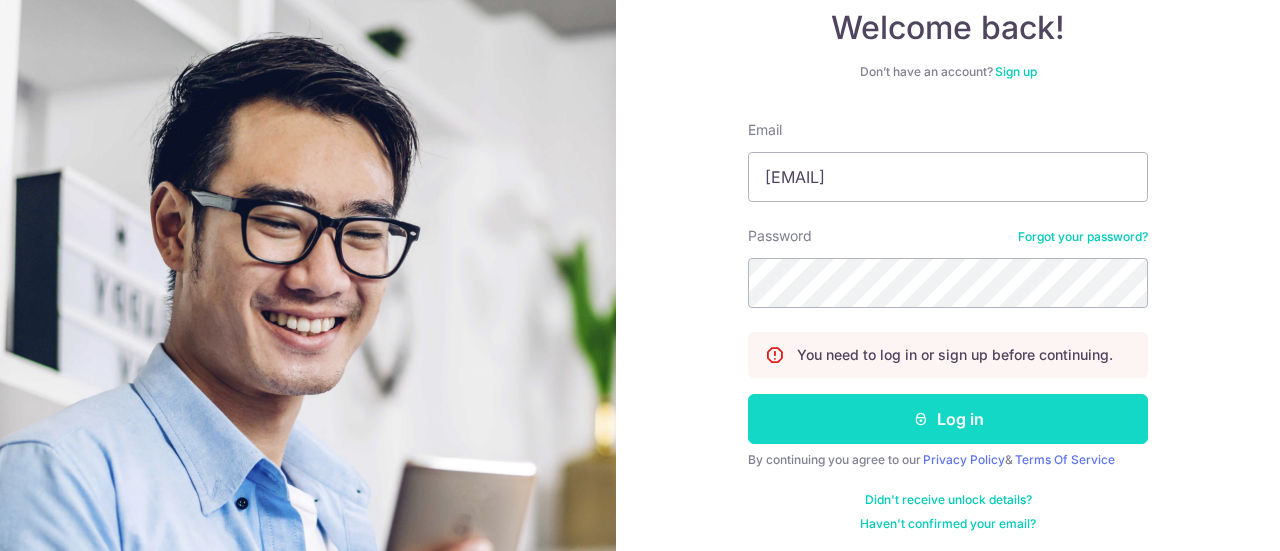 click on "Log in" at bounding box center [948, 419] 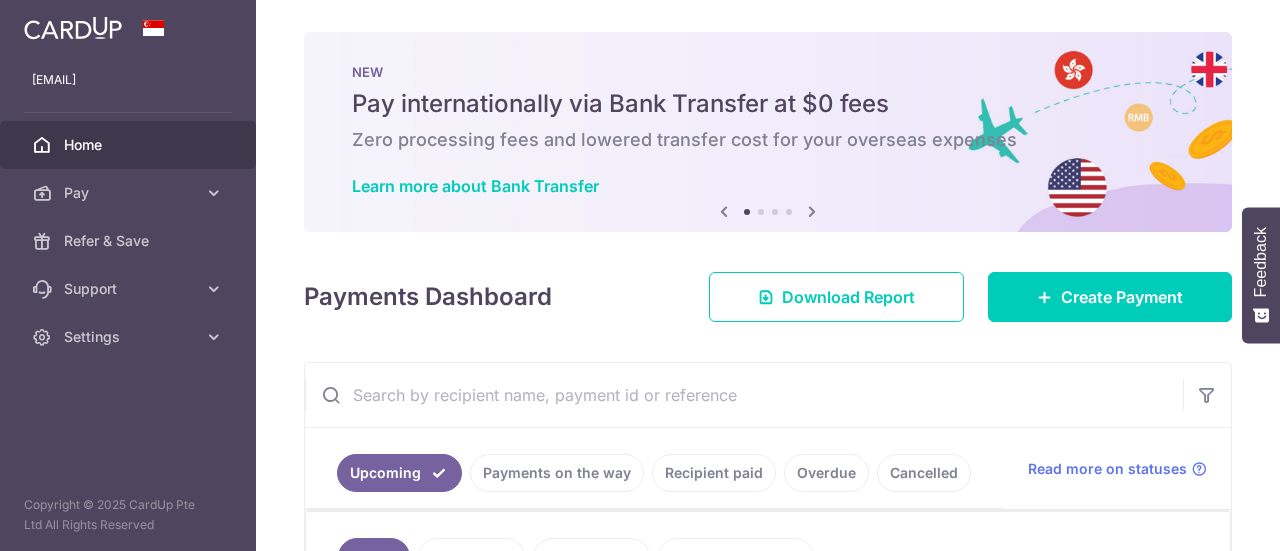 scroll, scrollTop: 0, scrollLeft: 0, axis: both 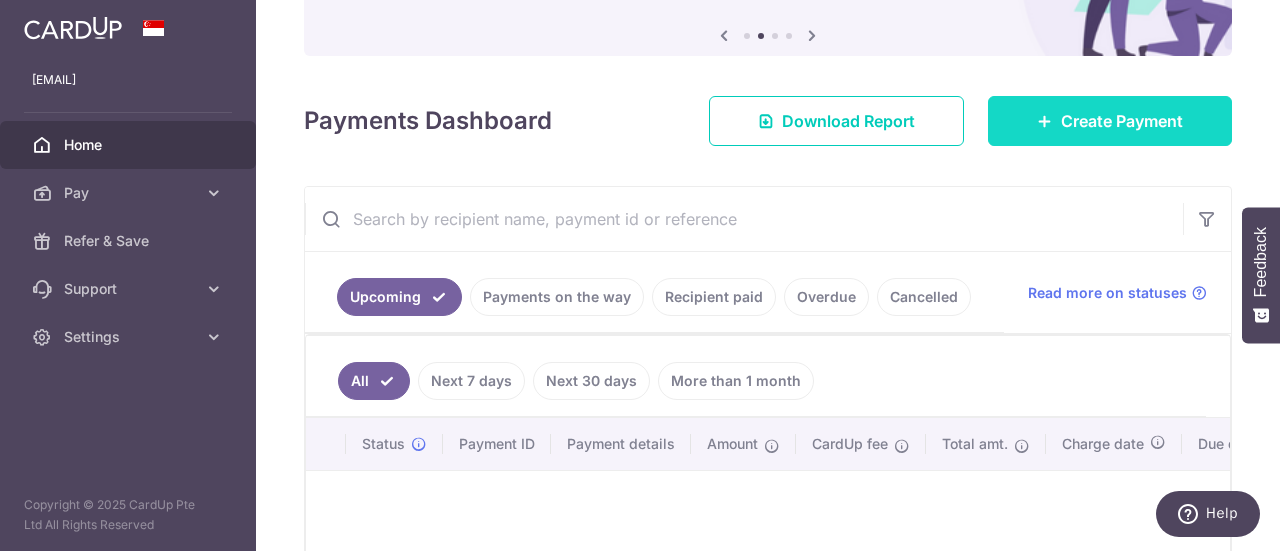 click on "Create Payment" at bounding box center [1122, 121] 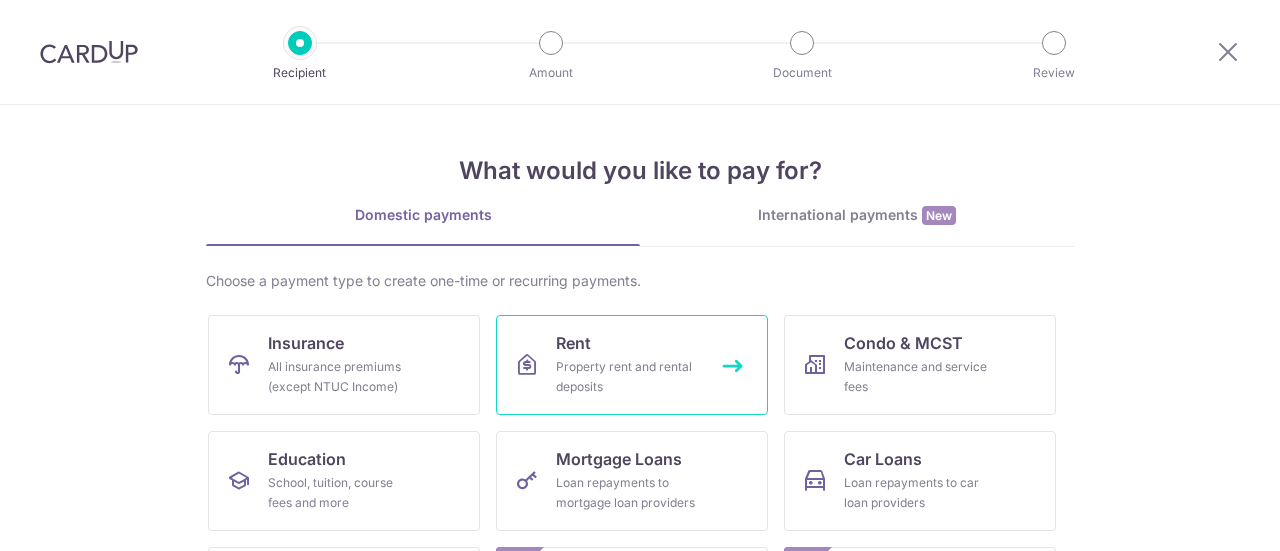 scroll, scrollTop: 0, scrollLeft: 0, axis: both 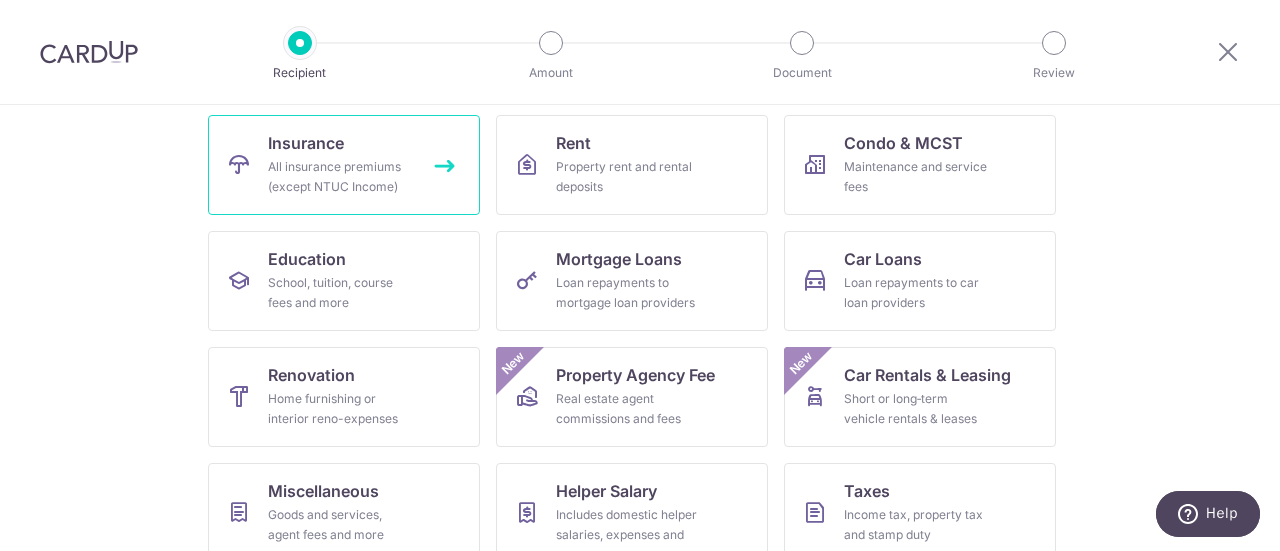 click on "All insurance premiums (except NTUC Income)" at bounding box center [340, 177] 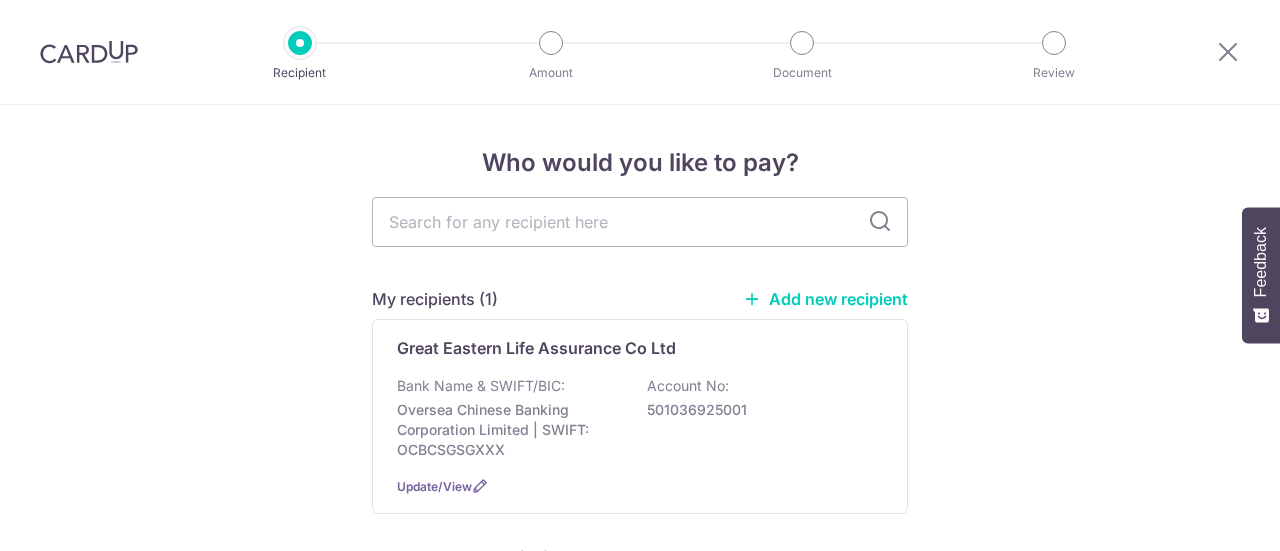 scroll, scrollTop: 0, scrollLeft: 0, axis: both 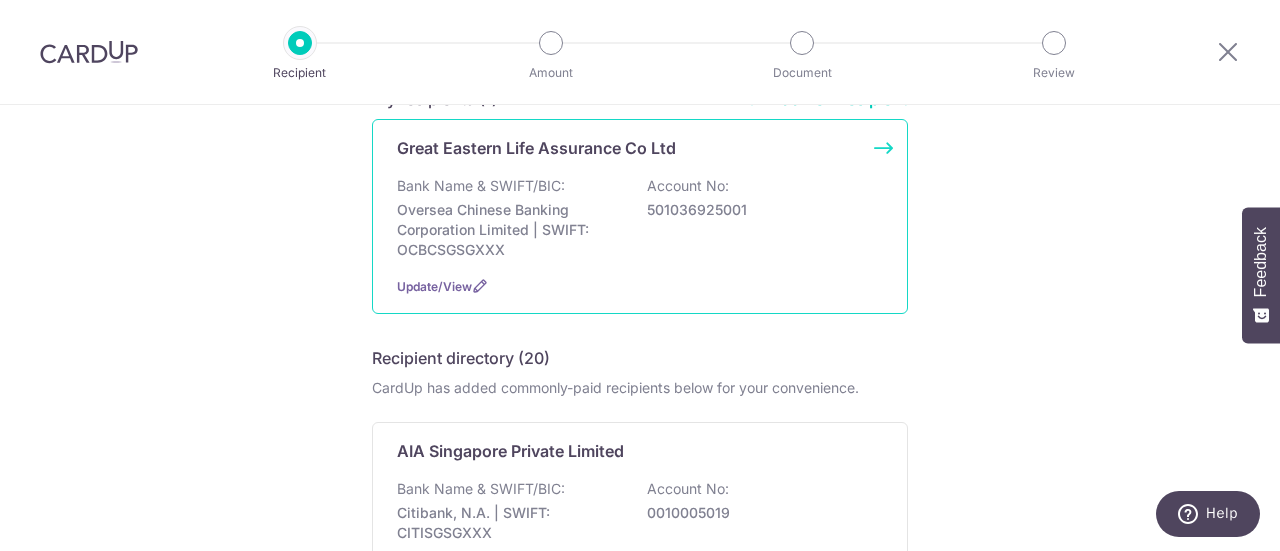 click on "Bank Name & SWIFT/BIC:
Oversea Chinese Banking Corporation Limited | SWIFT: OCBCSGSGXXX
Account No:
501036925001" at bounding box center [640, 218] 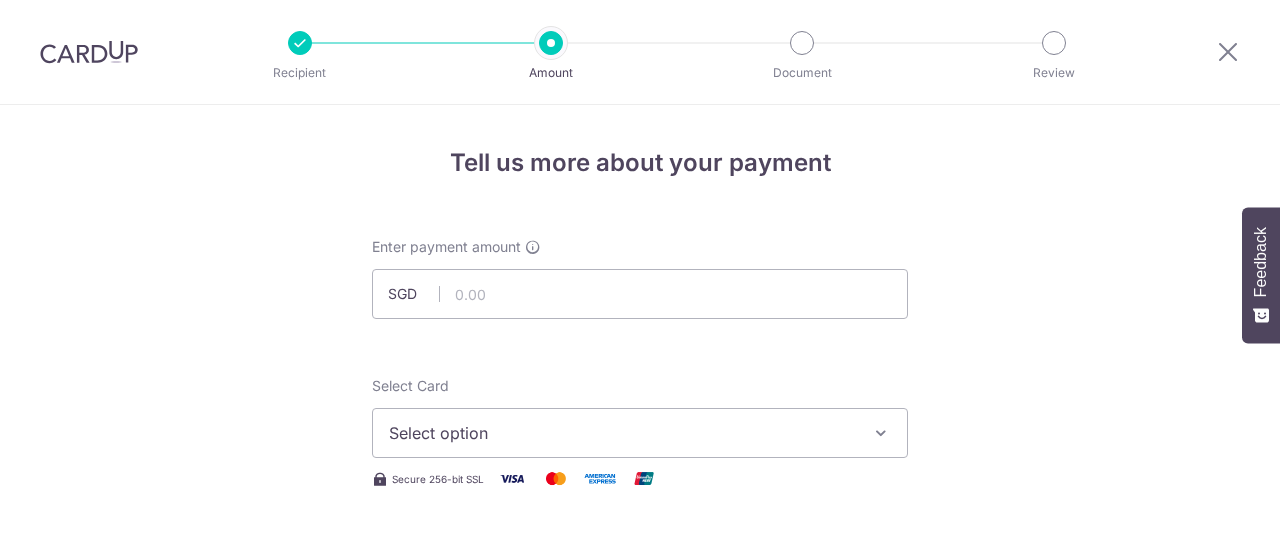 scroll, scrollTop: 0, scrollLeft: 0, axis: both 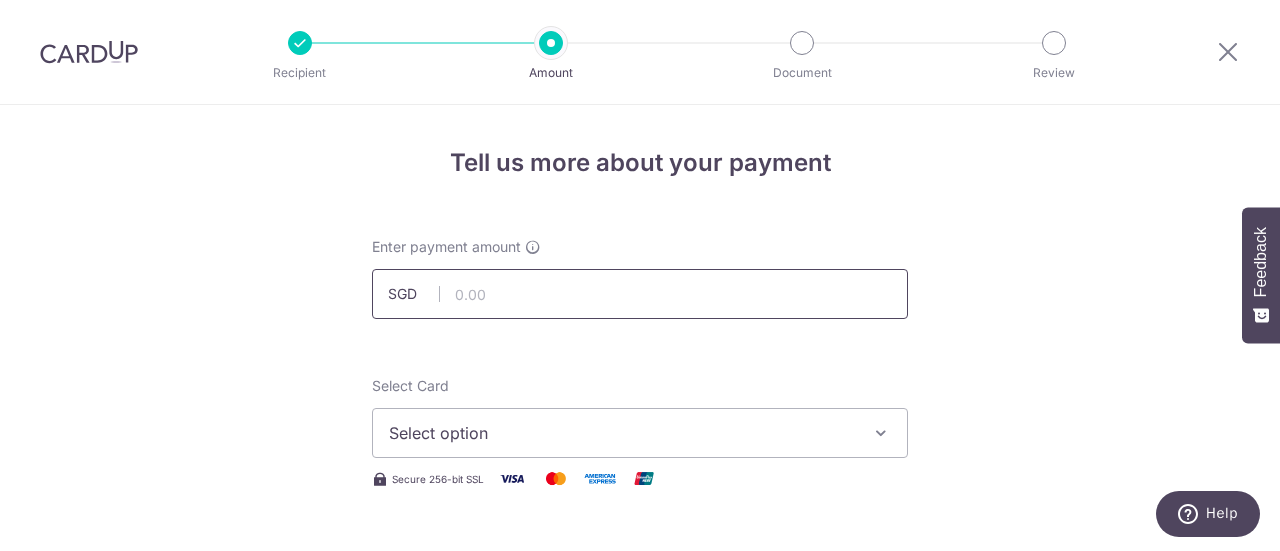 click at bounding box center (640, 294) 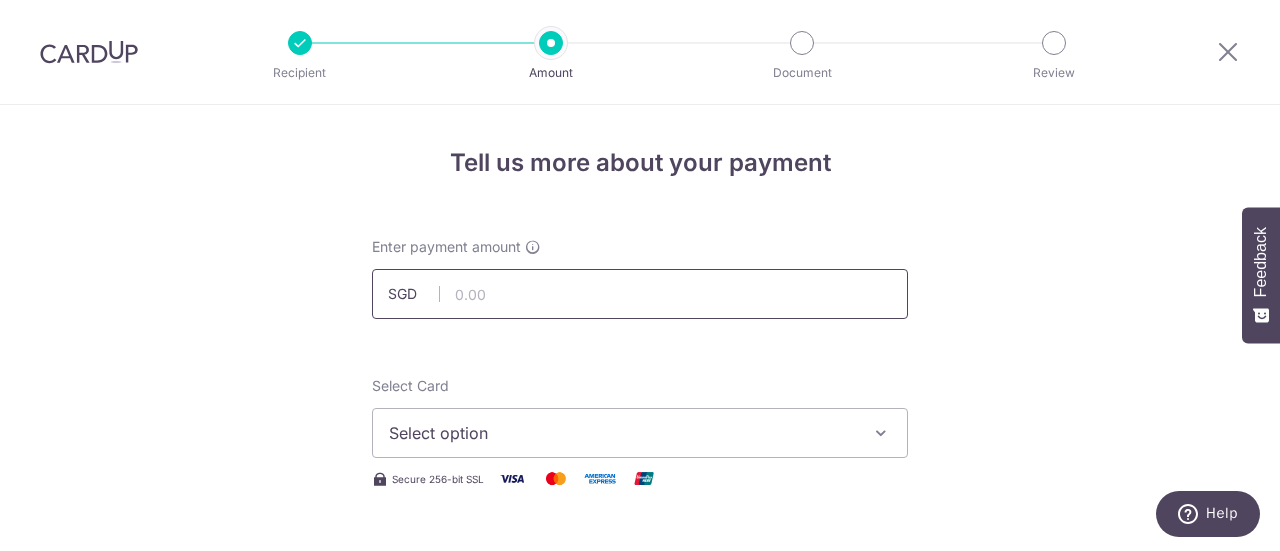 click at bounding box center (640, 294) 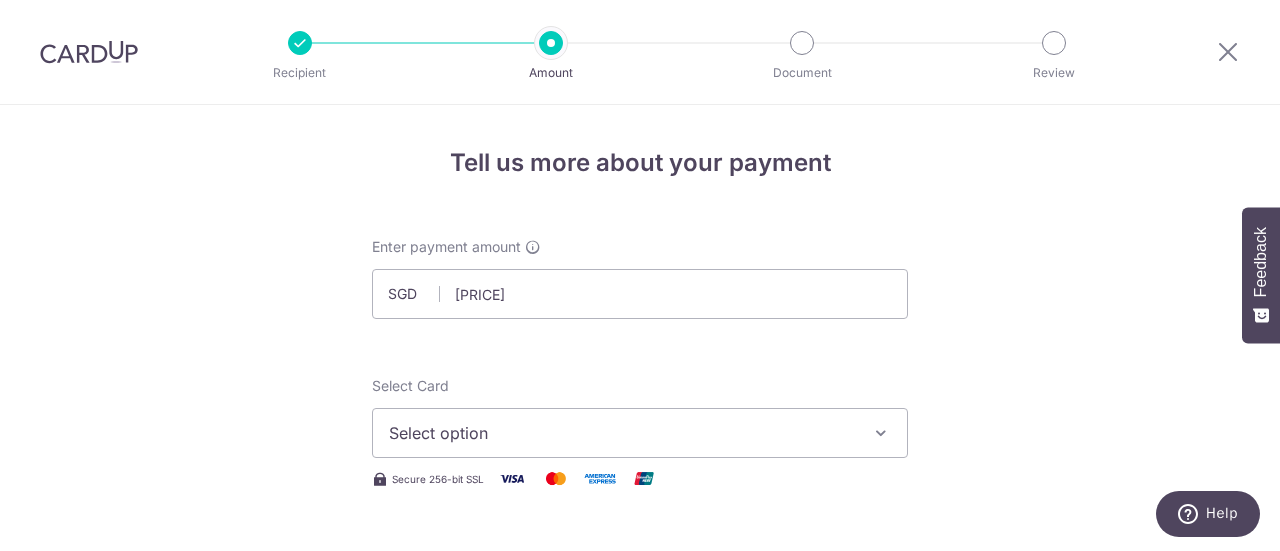 type on "1,063.60" 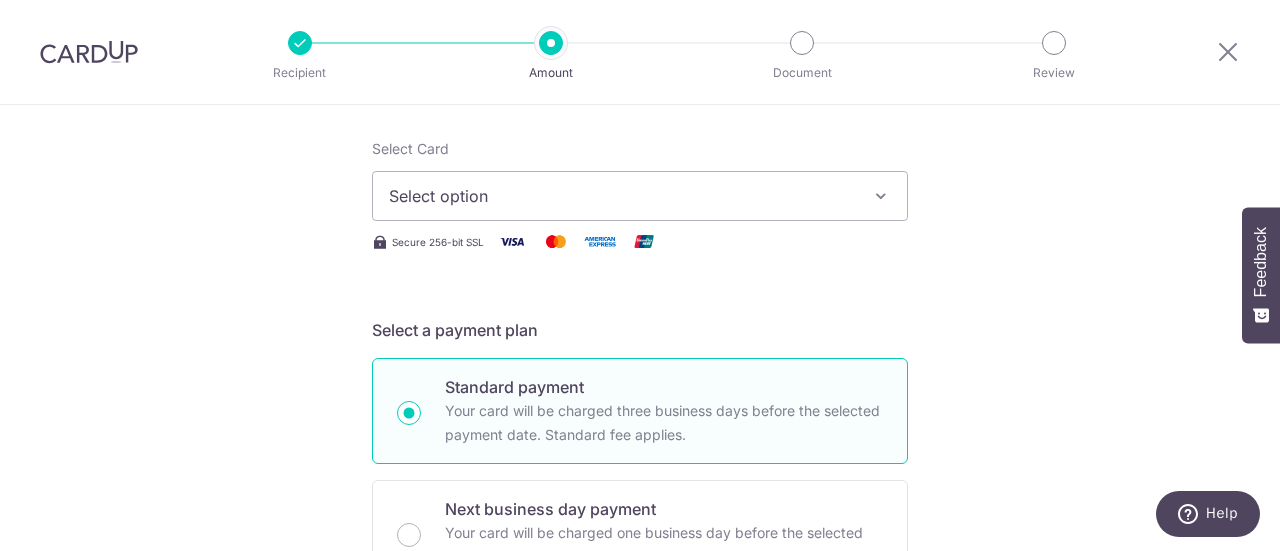 scroll, scrollTop: 300, scrollLeft: 0, axis: vertical 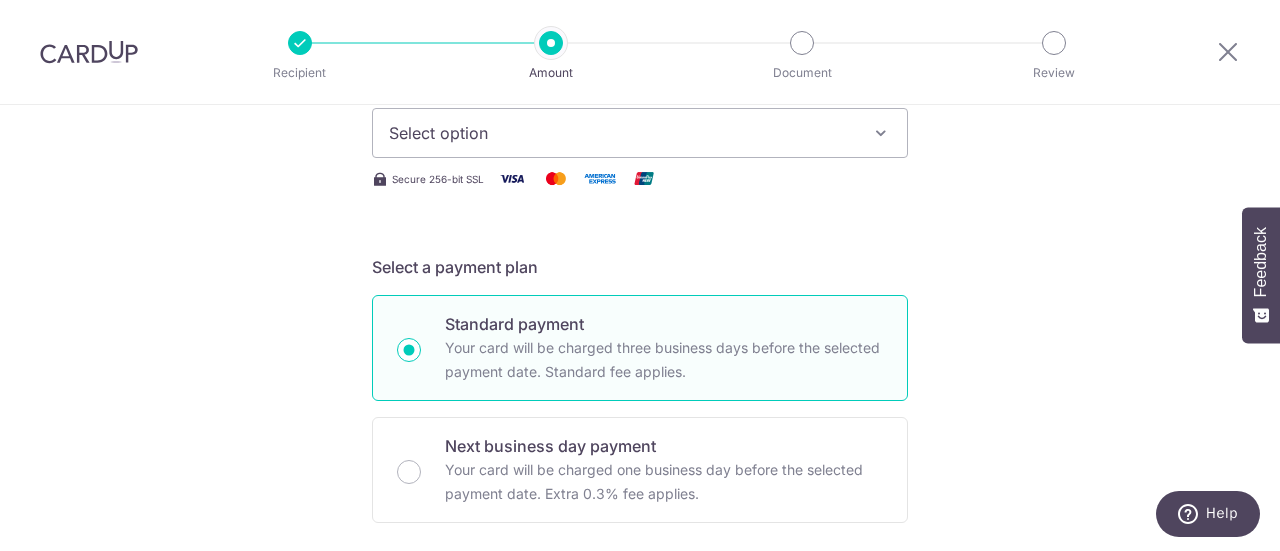 click on "Select option" at bounding box center (622, 133) 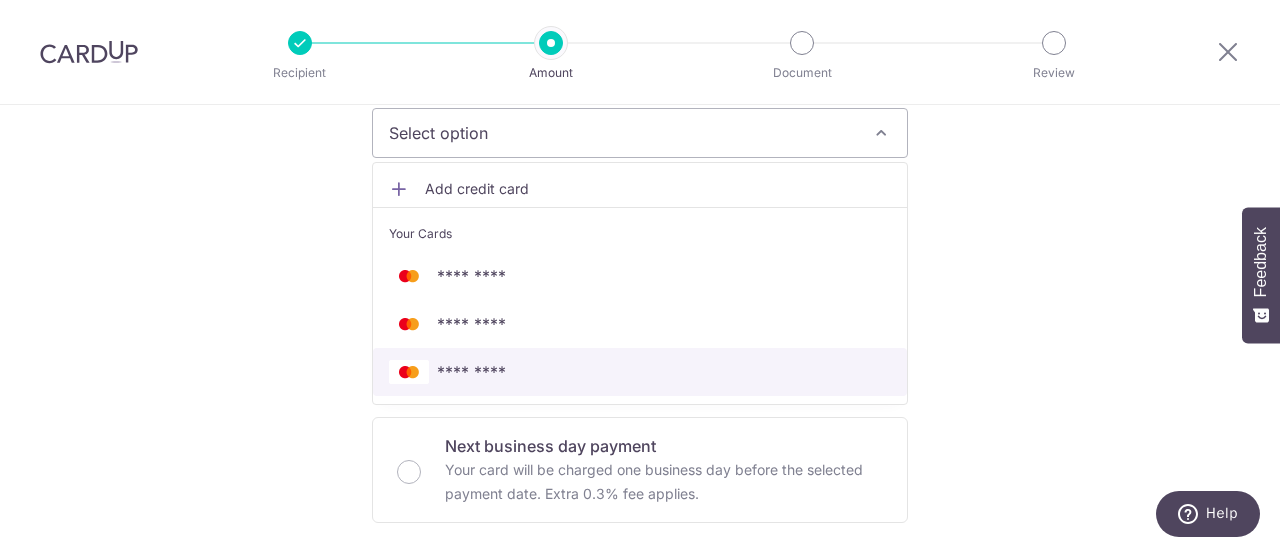 click on "**** 6094" at bounding box center [640, 372] 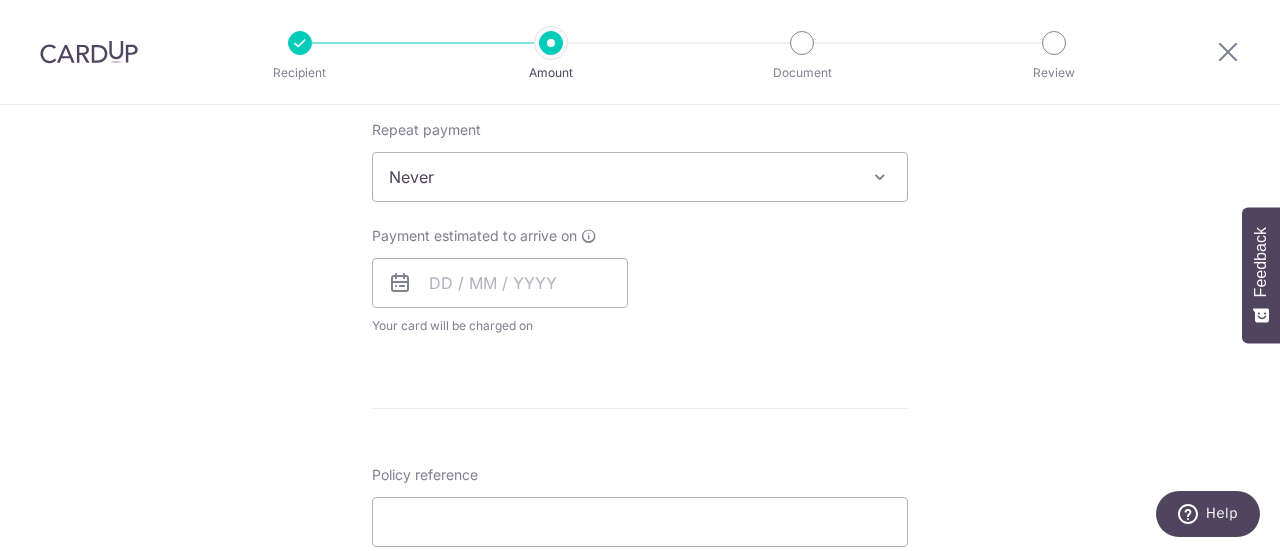 scroll, scrollTop: 800, scrollLeft: 0, axis: vertical 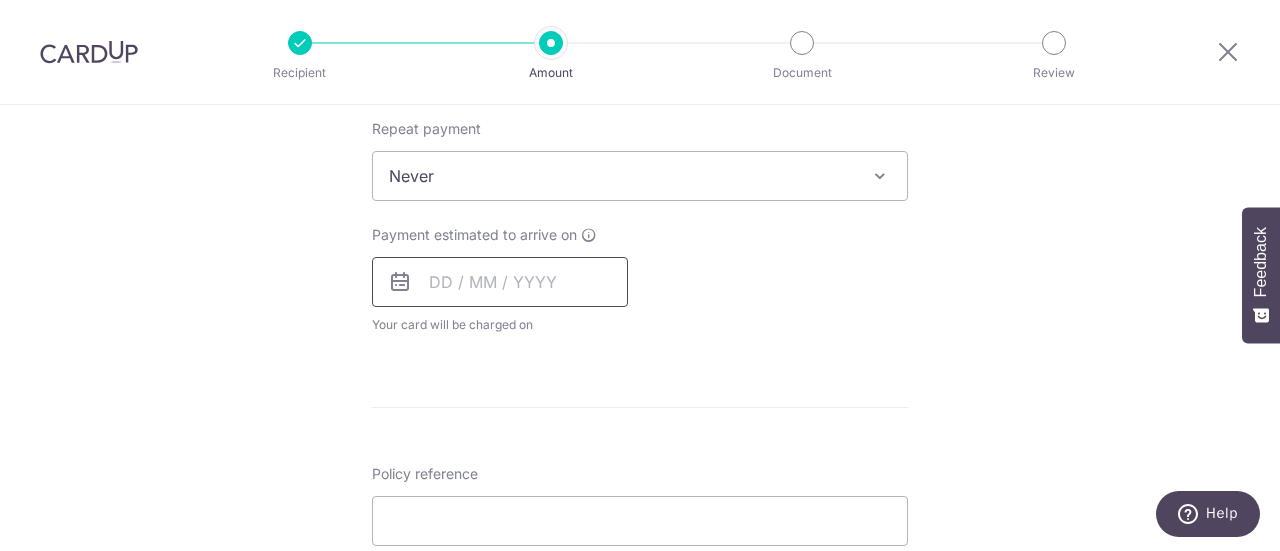 click at bounding box center (500, 282) 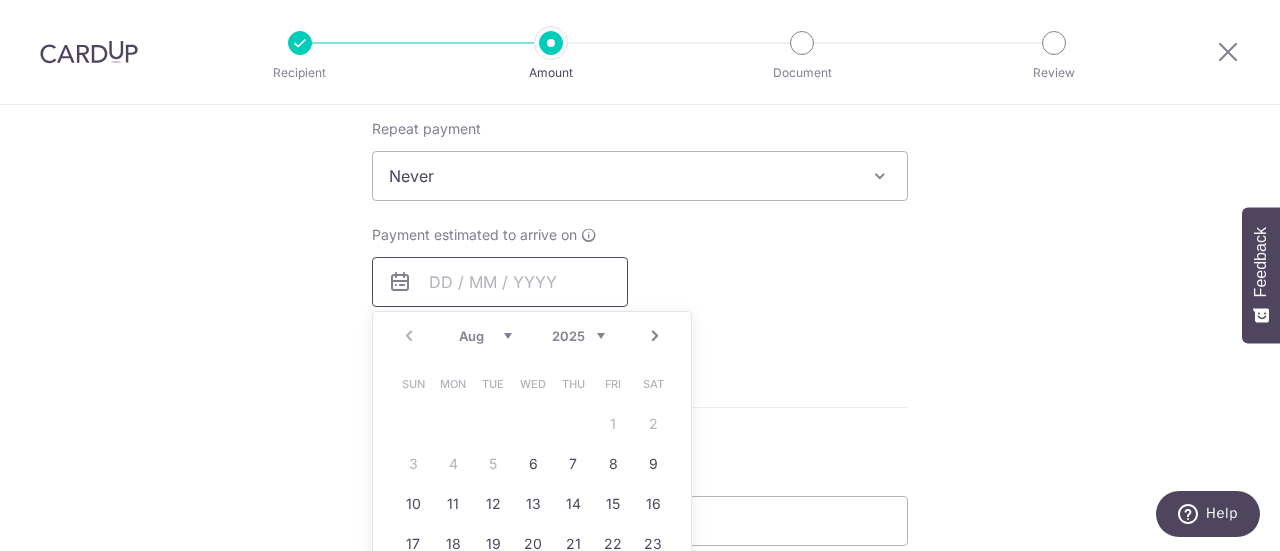 scroll, scrollTop: 900, scrollLeft: 0, axis: vertical 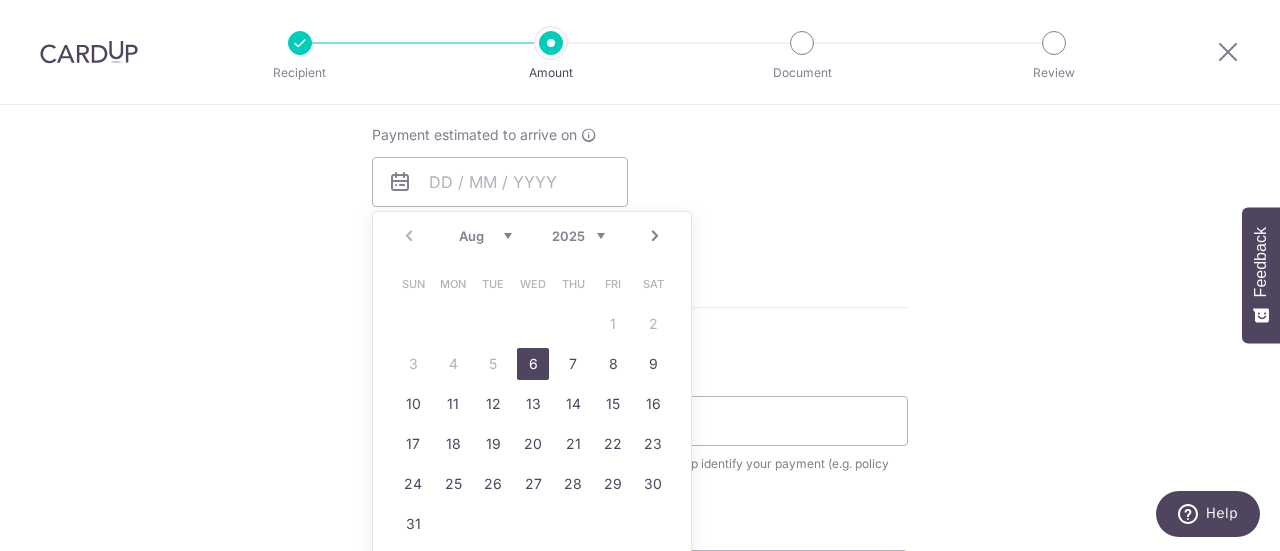 click on "6" at bounding box center (533, 364) 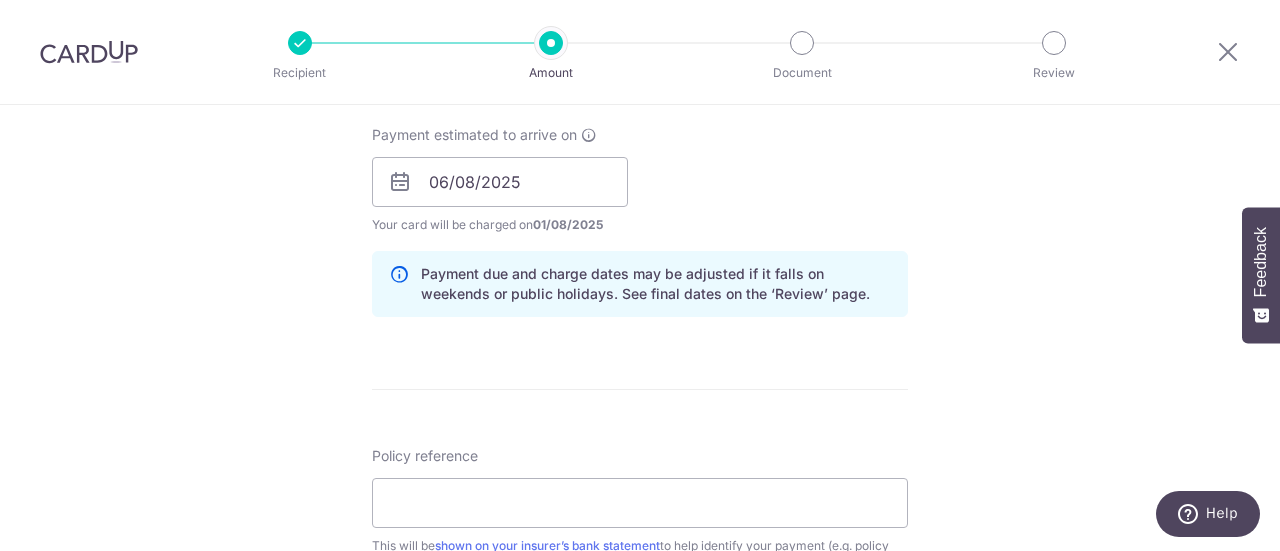 scroll, scrollTop: 1100, scrollLeft: 0, axis: vertical 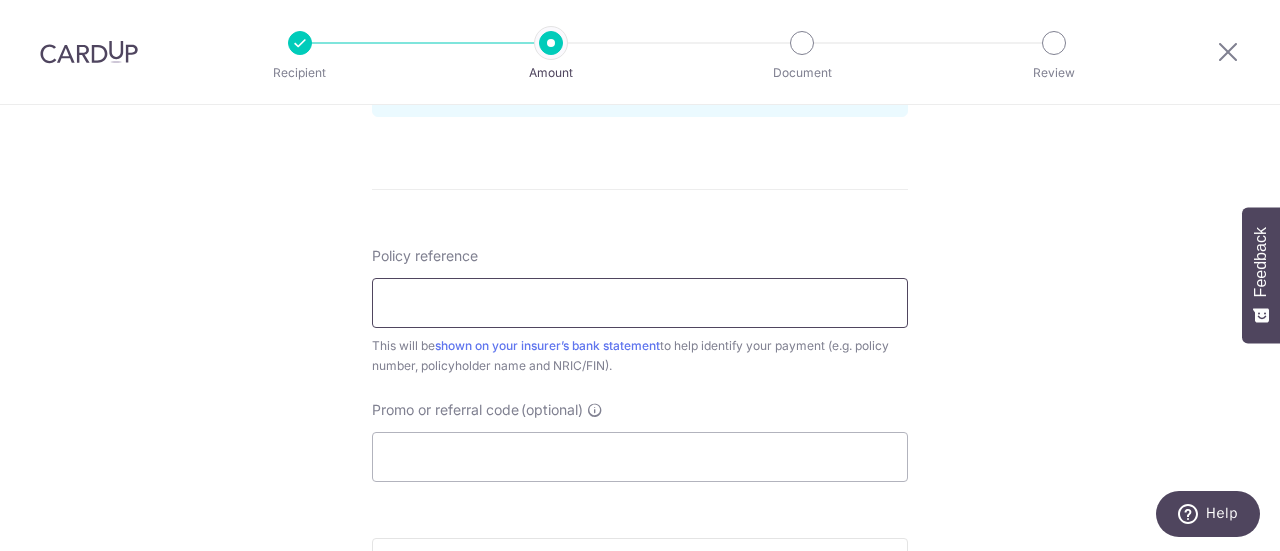 click on "Policy reference" at bounding box center (640, 303) 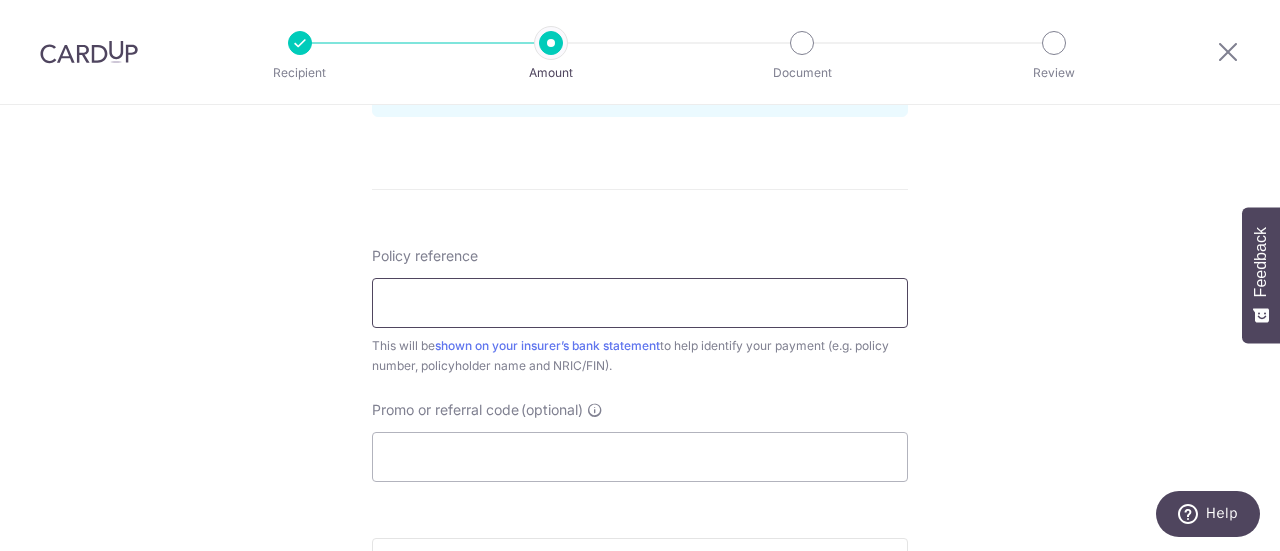 type on "0074615519" 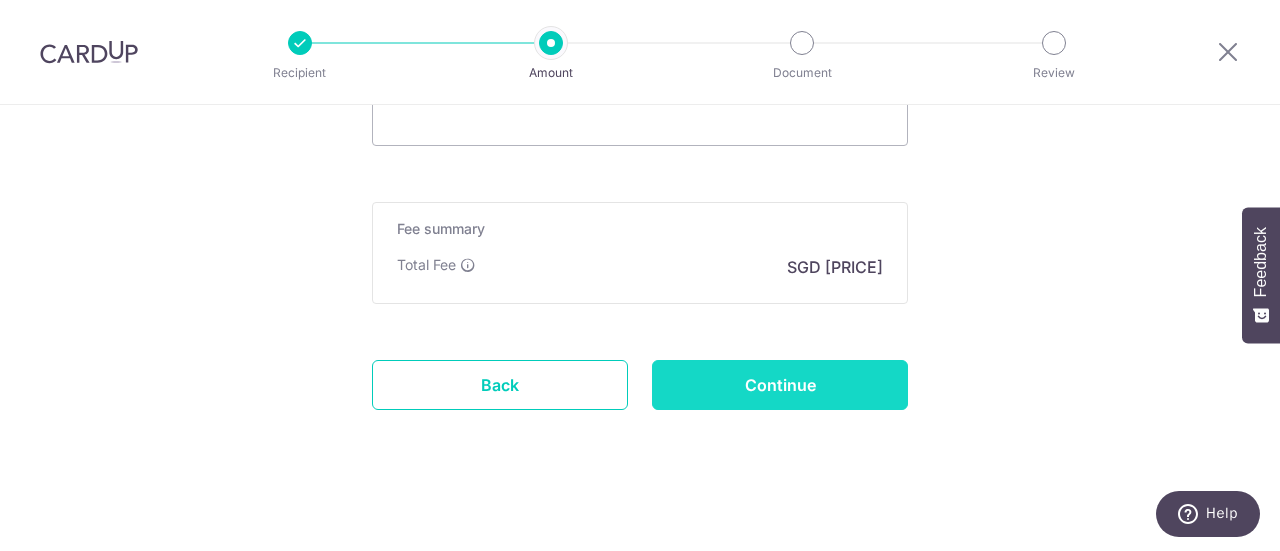 scroll, scrollTop: 1440, scrollLeft: 0, axis: vertical 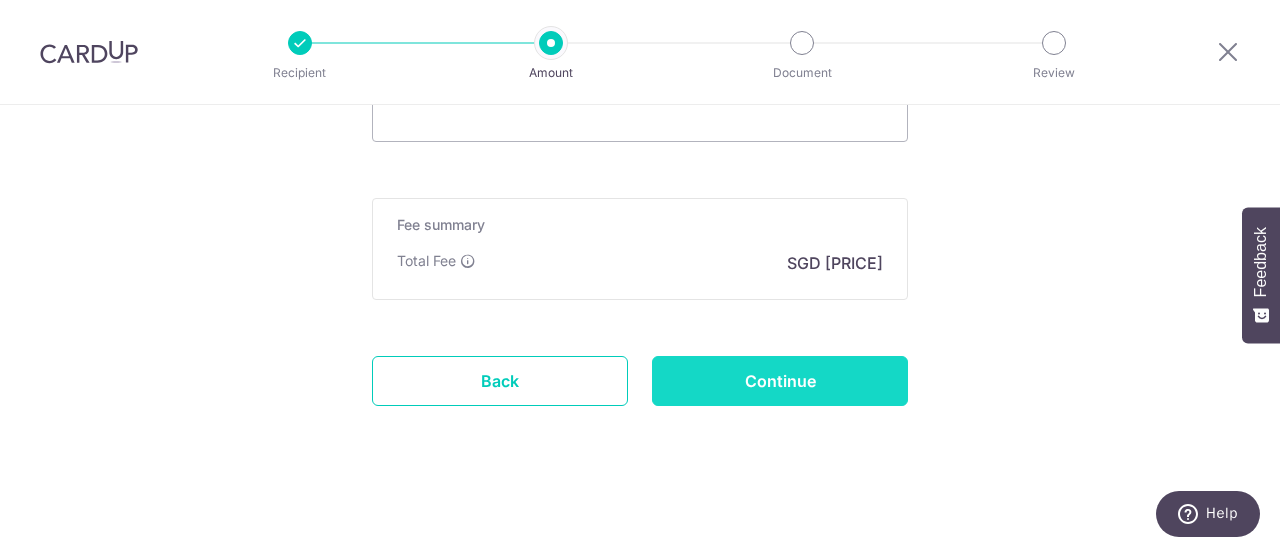 click on "Continue" at bounding box center (780, 381) 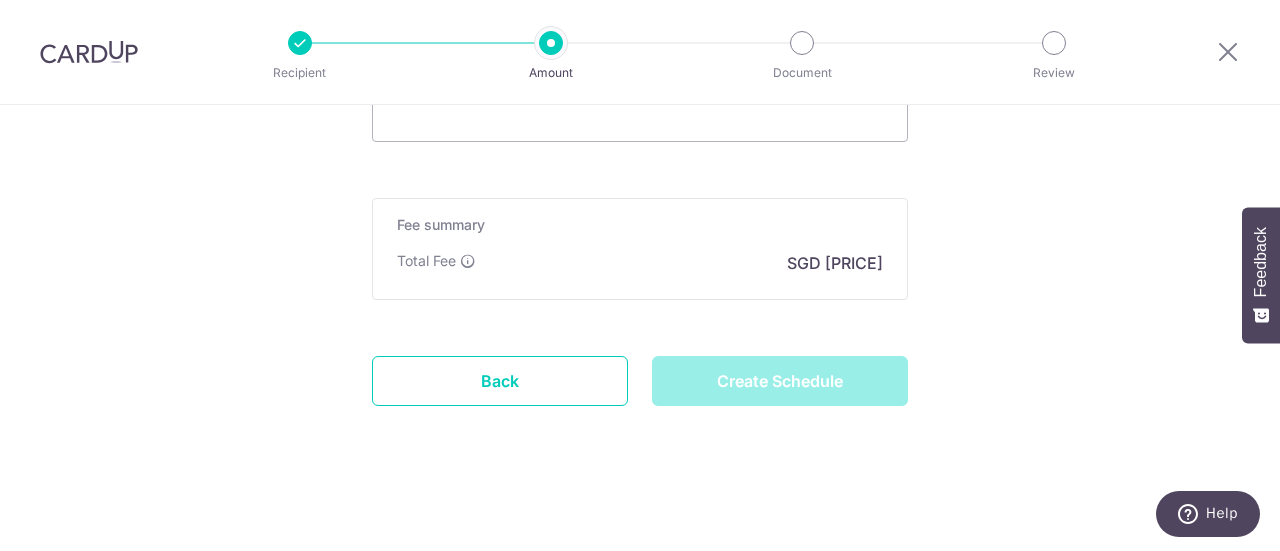 type on "Create Schedule" 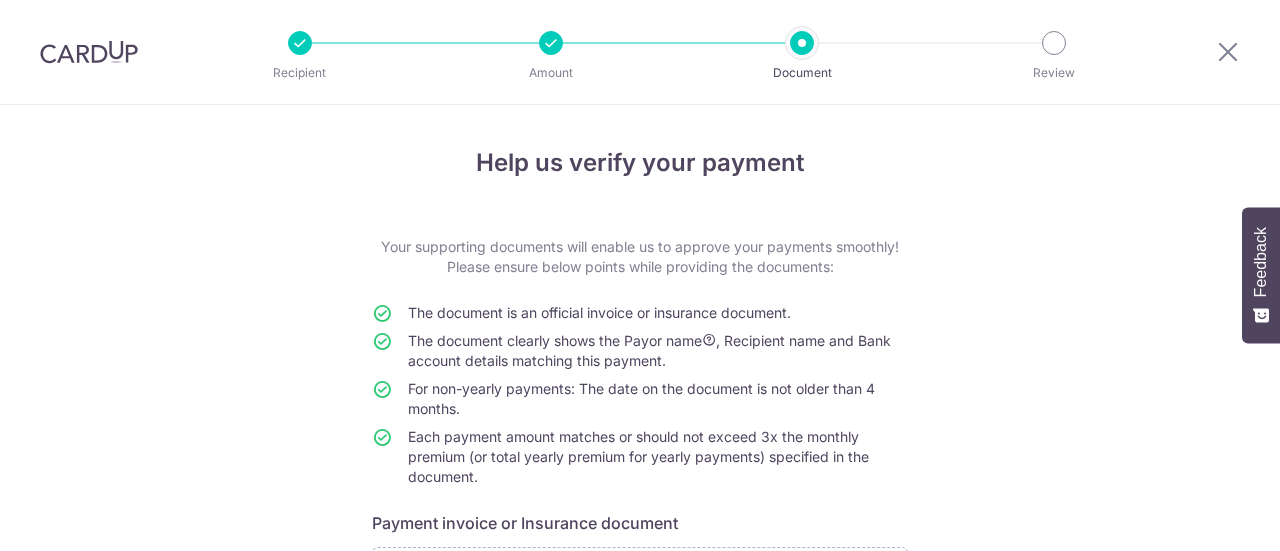 scroll, scrollTop: 0, scrollLeft: 0, axis: both 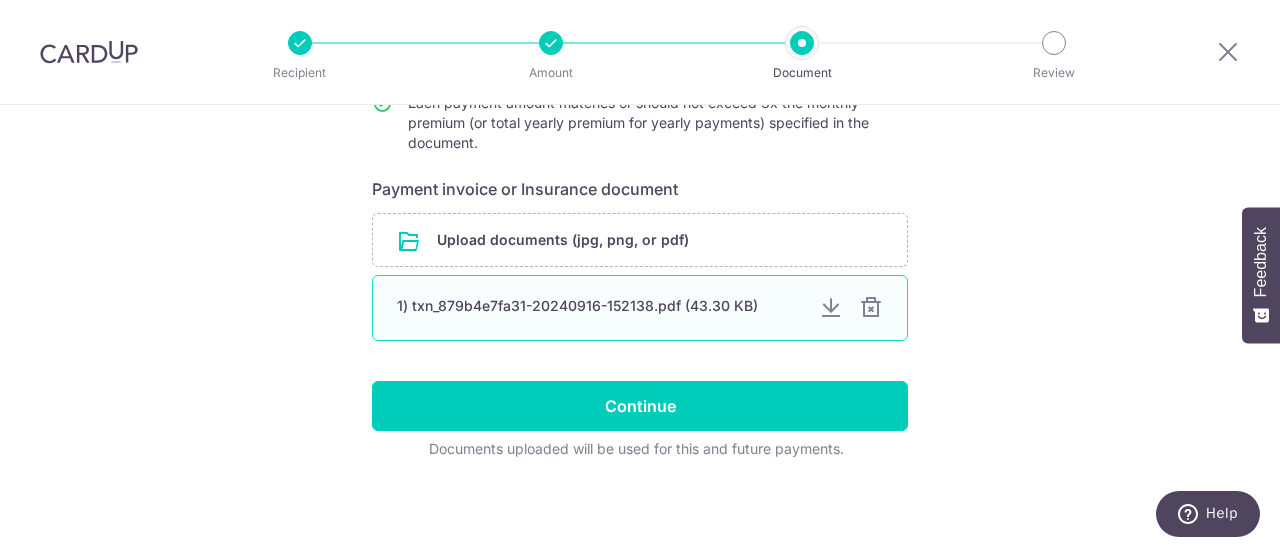 click at bounding box center [831, 308] 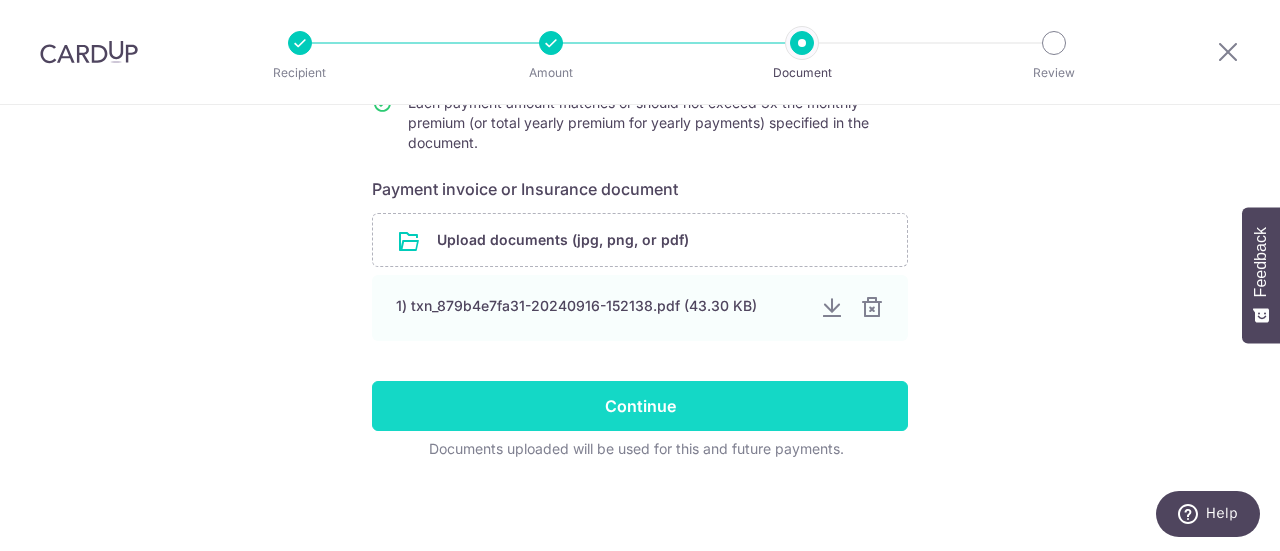 click on "Continue" at bounding box center (640, 406) 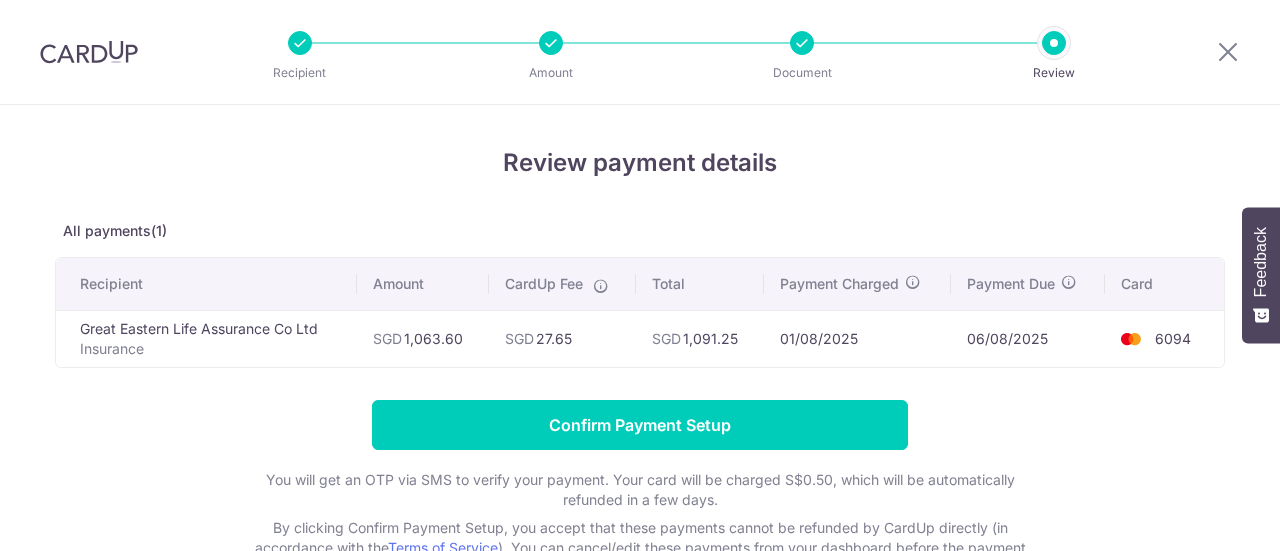 scroll, scrollTop: 0, scrollLeft: 0, axis: both 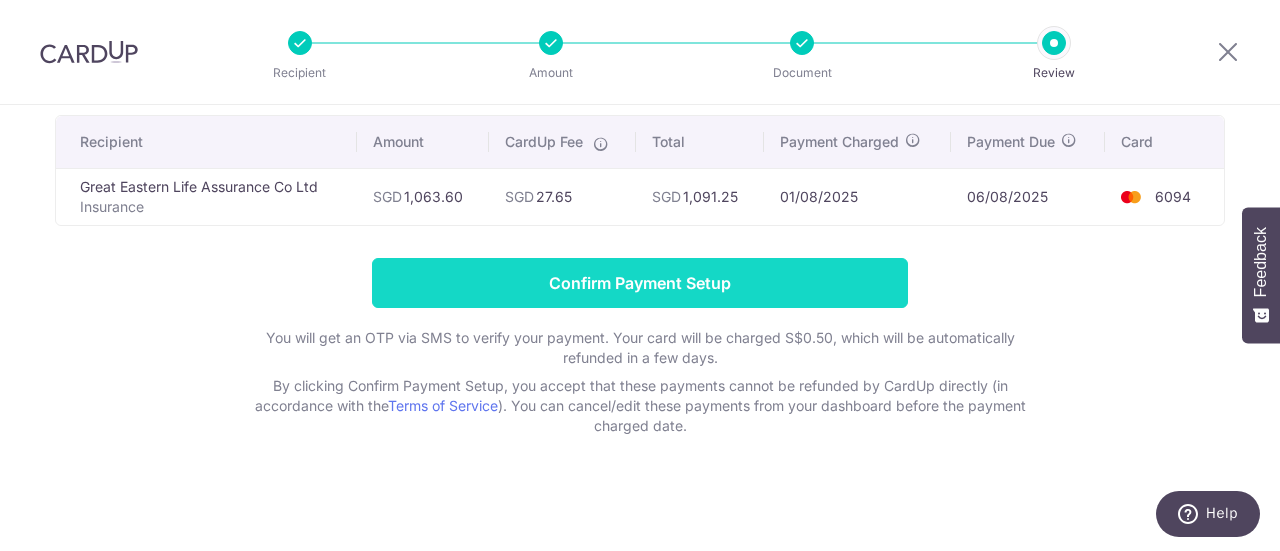 click on "Confirm Payment Setup" at bounding box center (640, 283) 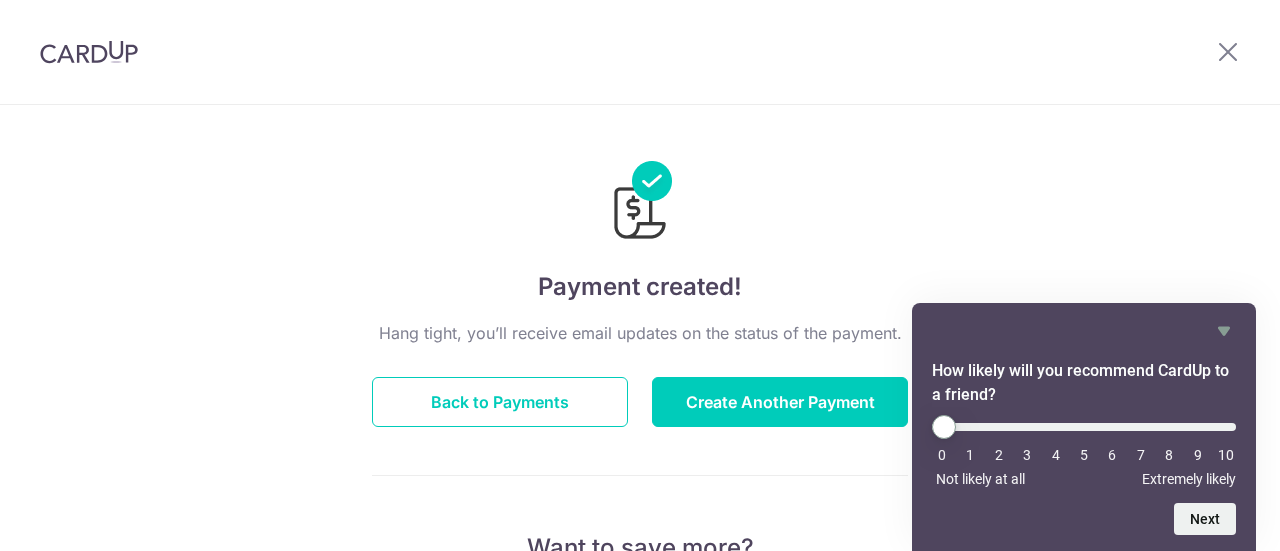 scroll, scrollTop: 0, scrollLeft: 0, axis: both 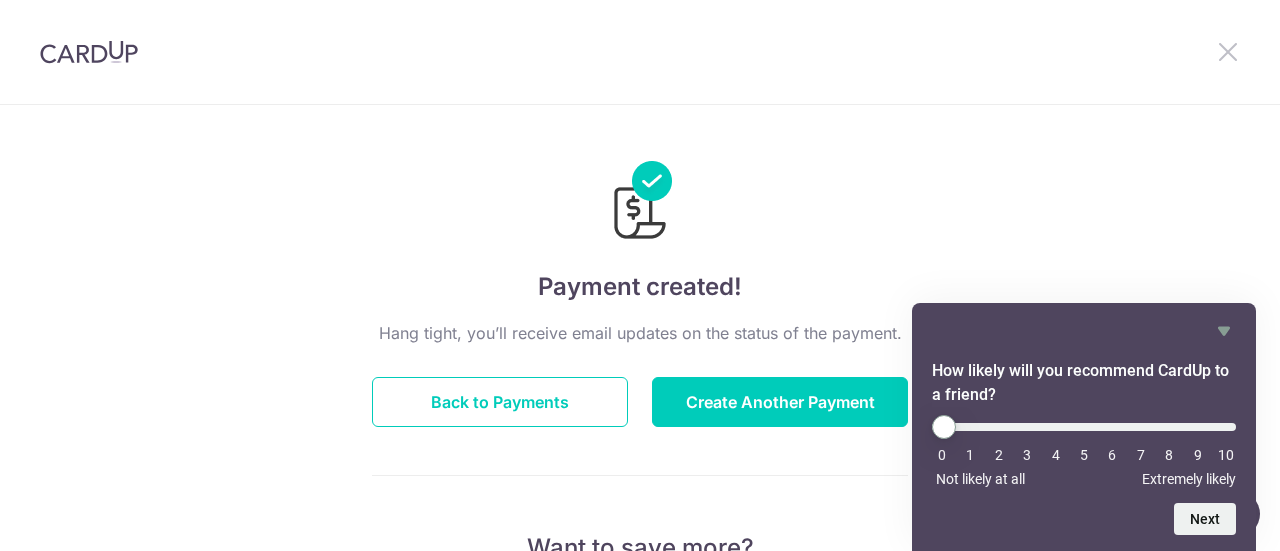 click at bounding box center [1228, 51] 